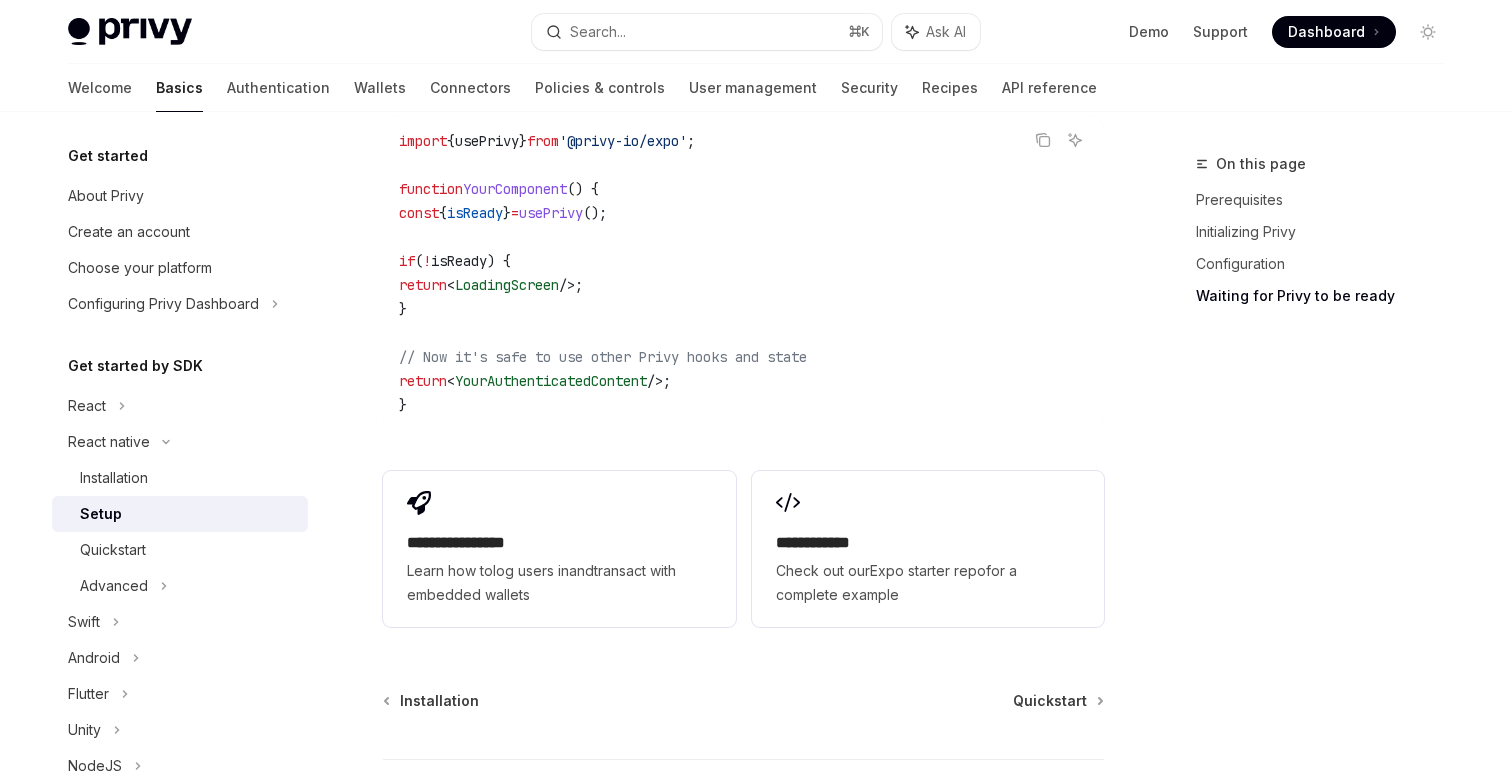 scroll, scrollTop: 1961, scrollLeft: 0, axis: vertical 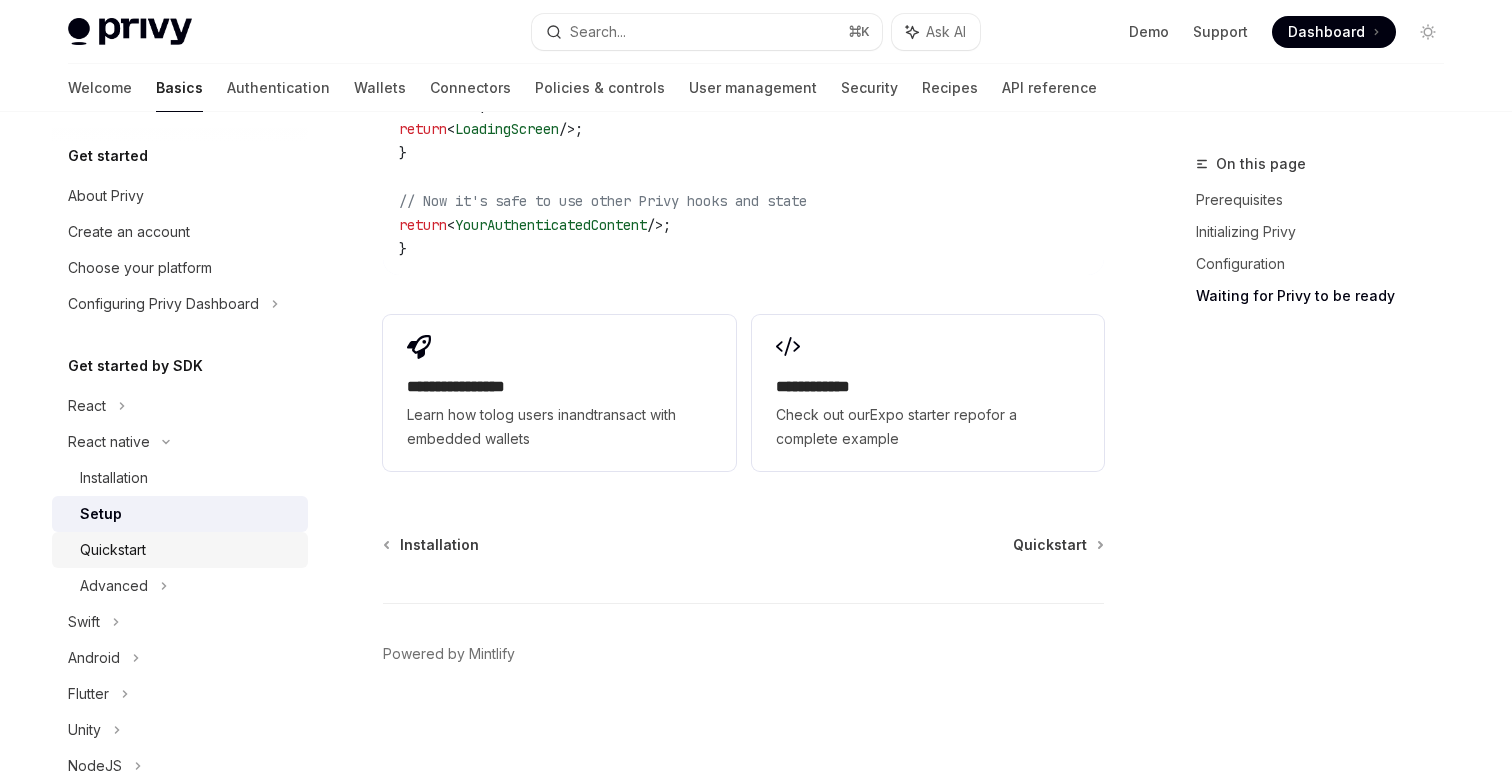 click on "Quickstart" at bounding box center [188, 550] 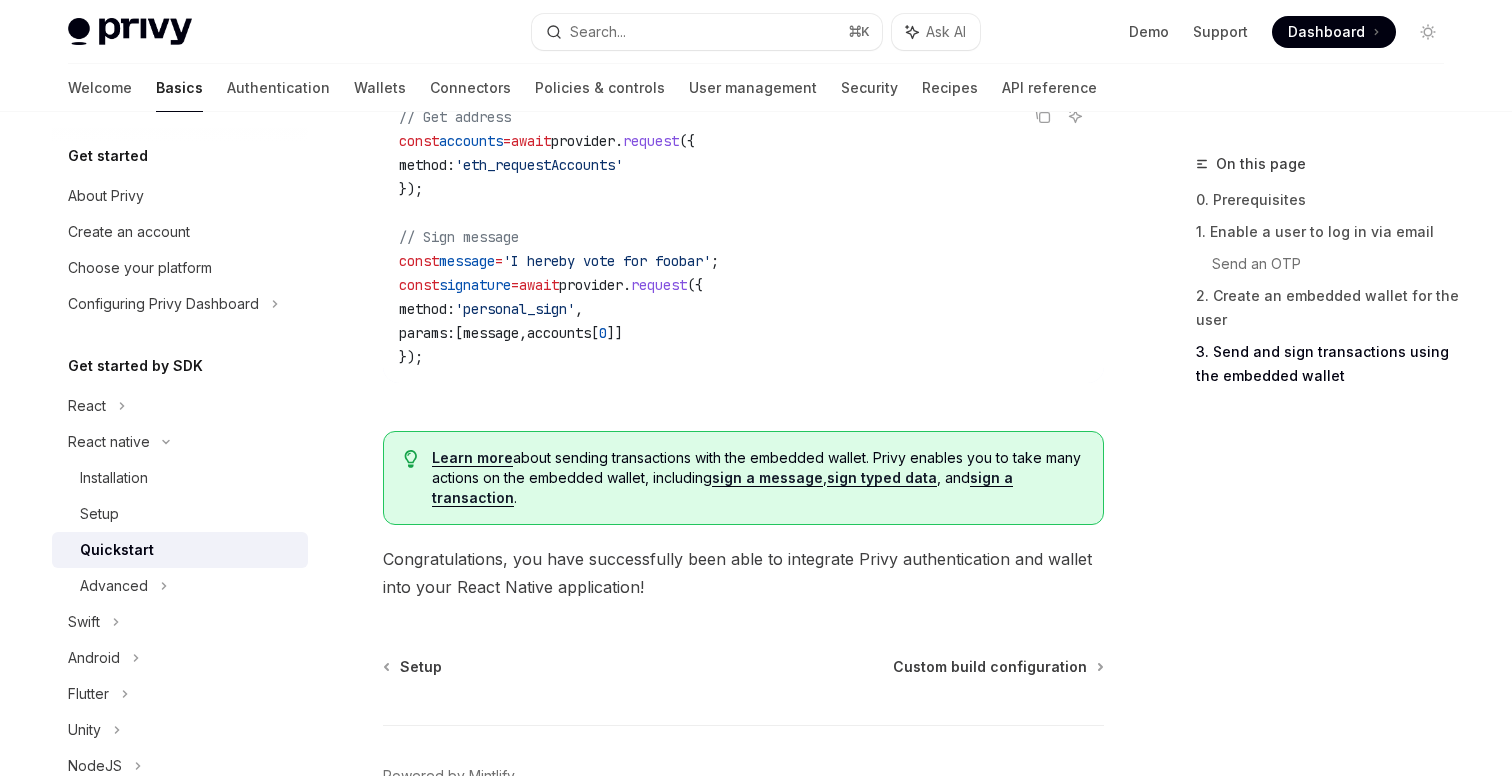 scroll, scrollTop: 3129, scrollLeft: 0, axis: vertical 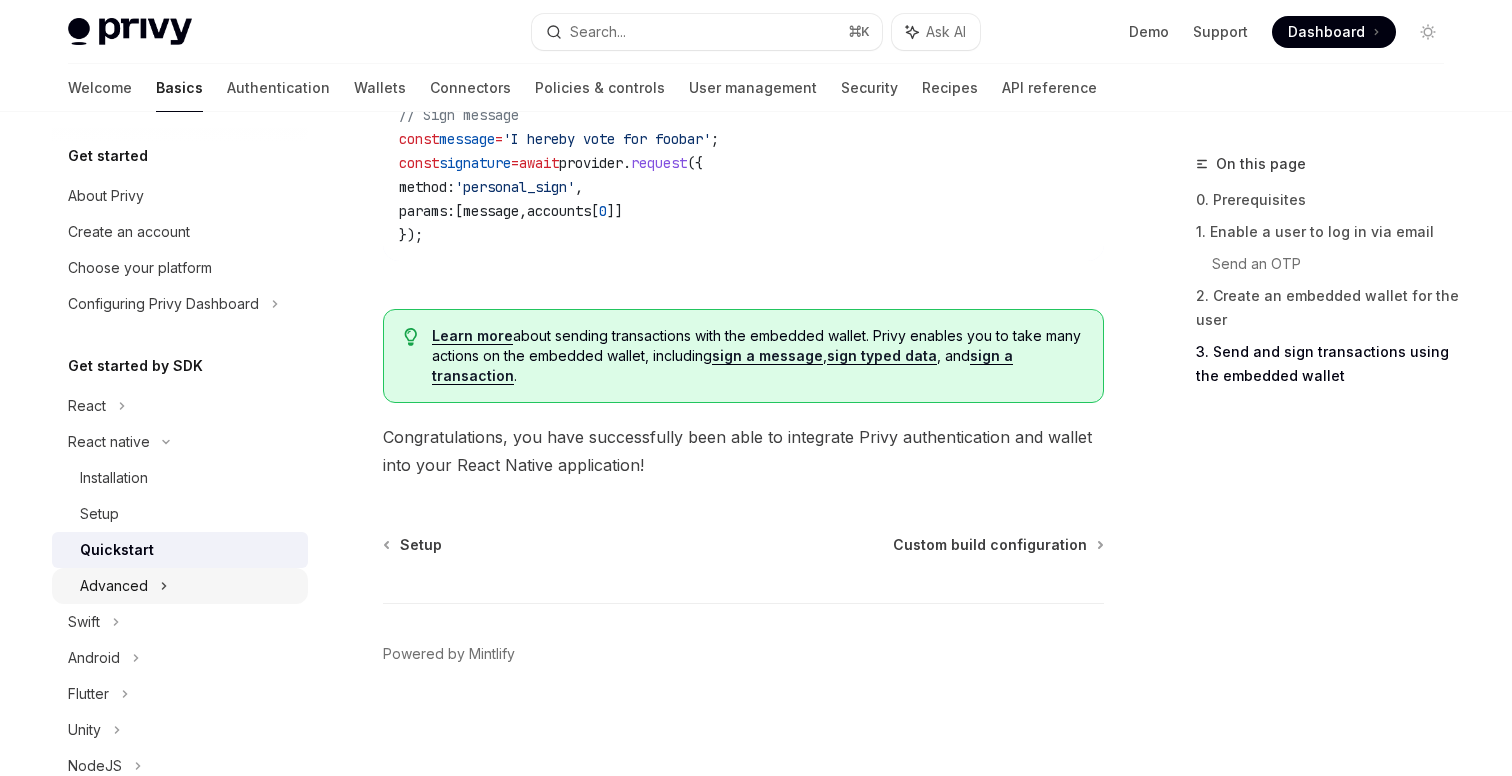 click on "Advanced" at bounding box center [114, 586] 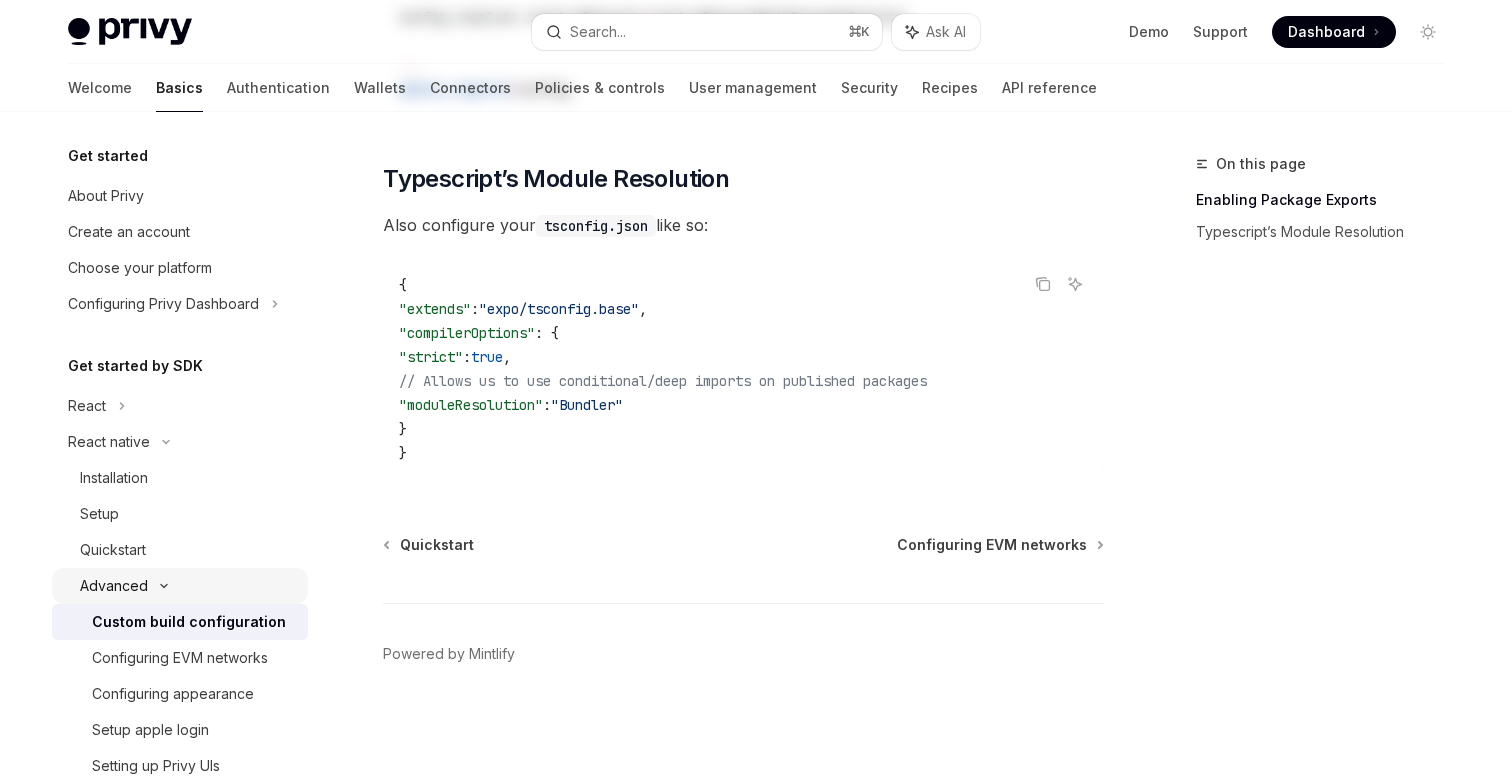 scroll, scrollTop: 0, scrollLeft: 0, axis: both 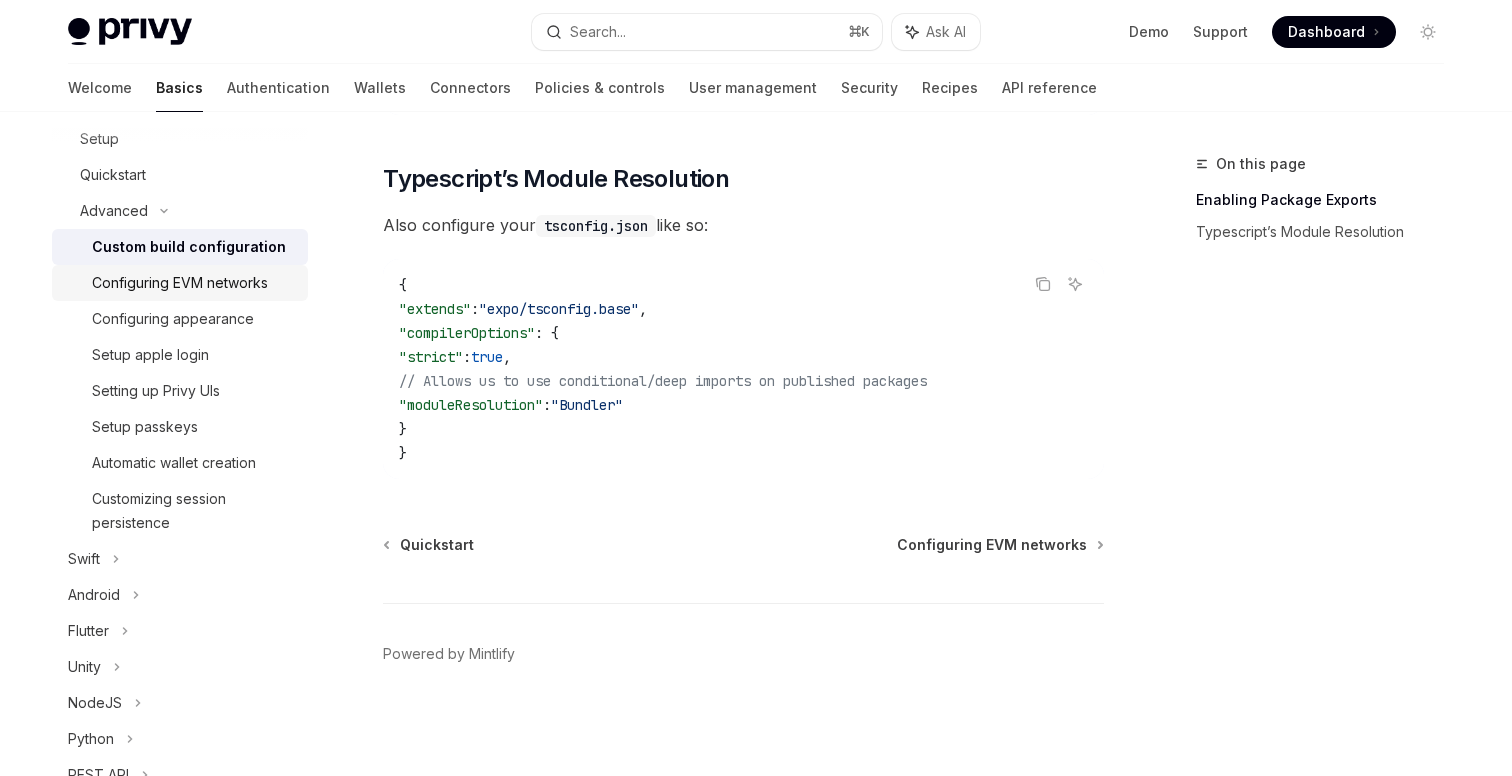 click on "Configuring EVM networks" at bounding box center (180, 283) 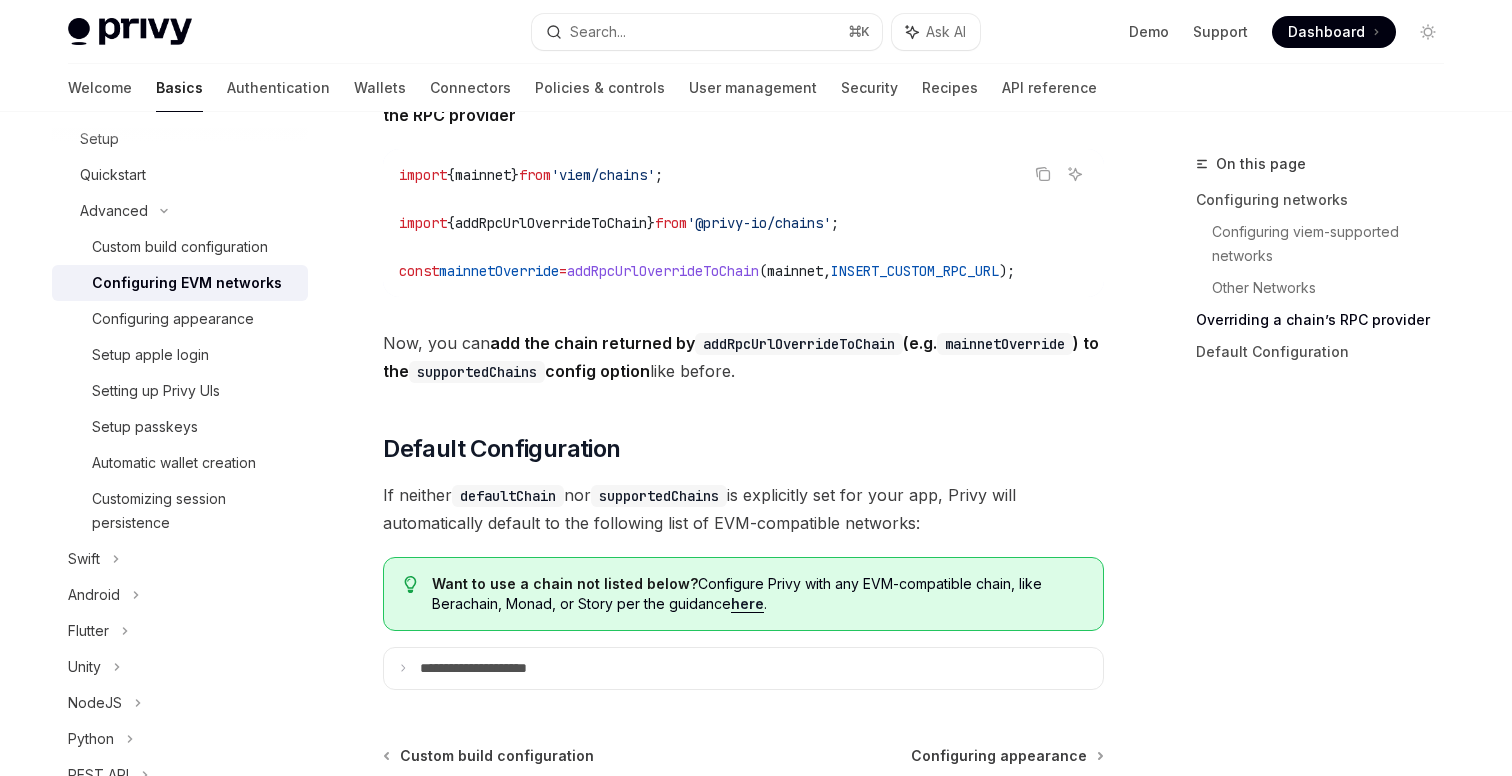 scroll, scrollTop: 2821, scrollLeft: 0, axis: vertical 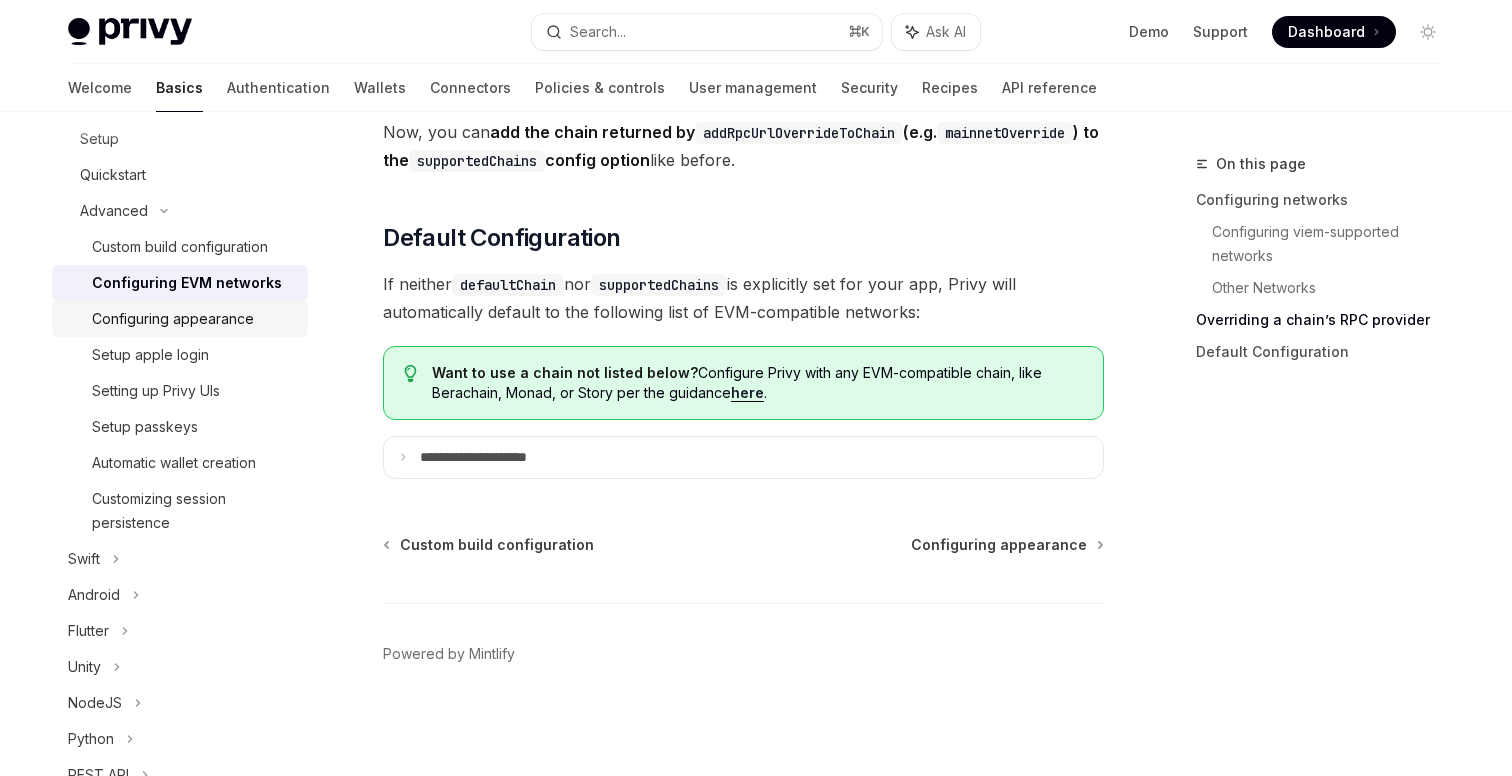 click on "Configuring appearance" at bounding box center [173, 319] 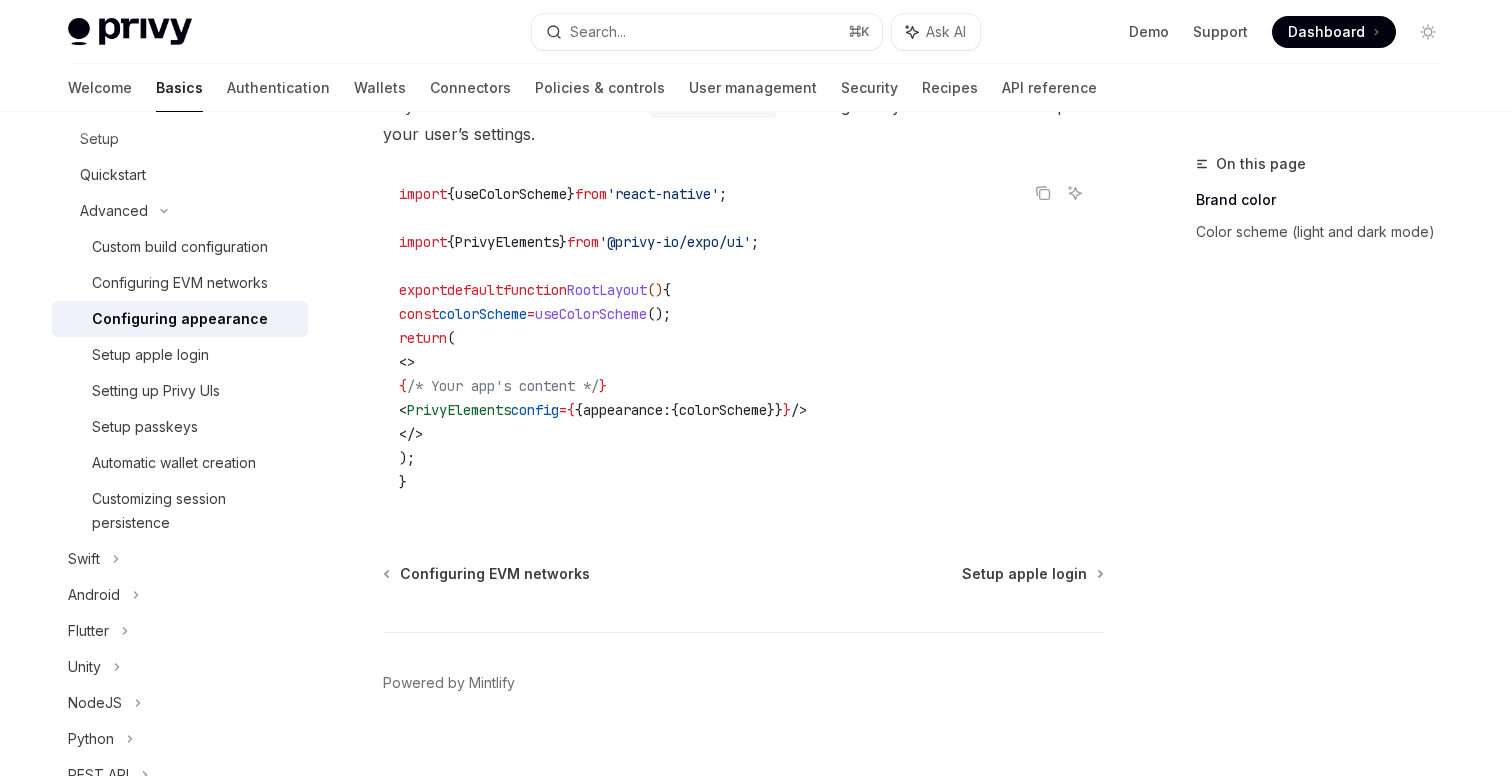 scroll, scrollTop: 961, scrollLeft: 0, axis: vertical 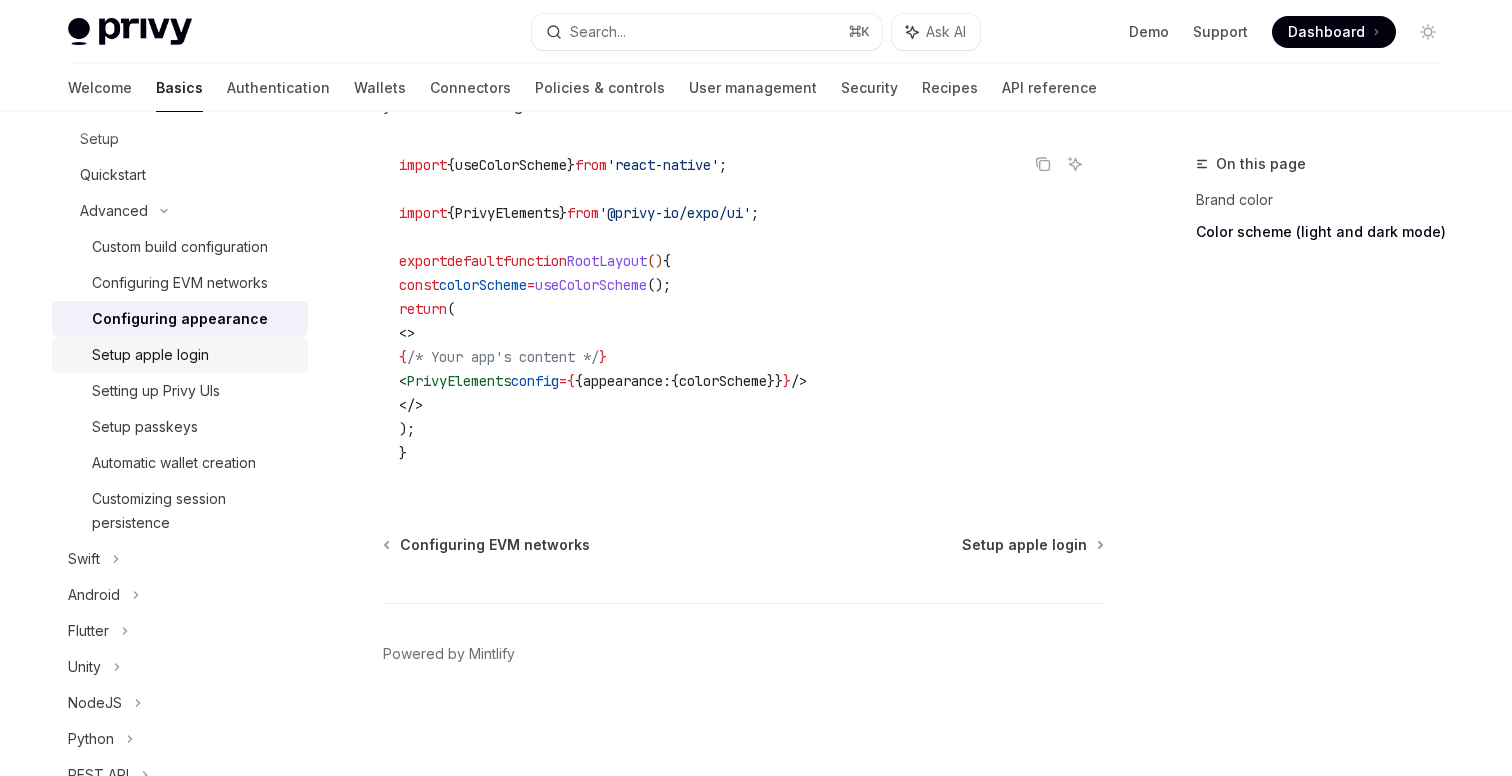 click on "Setup apple login" at bounding box center (150, 355) 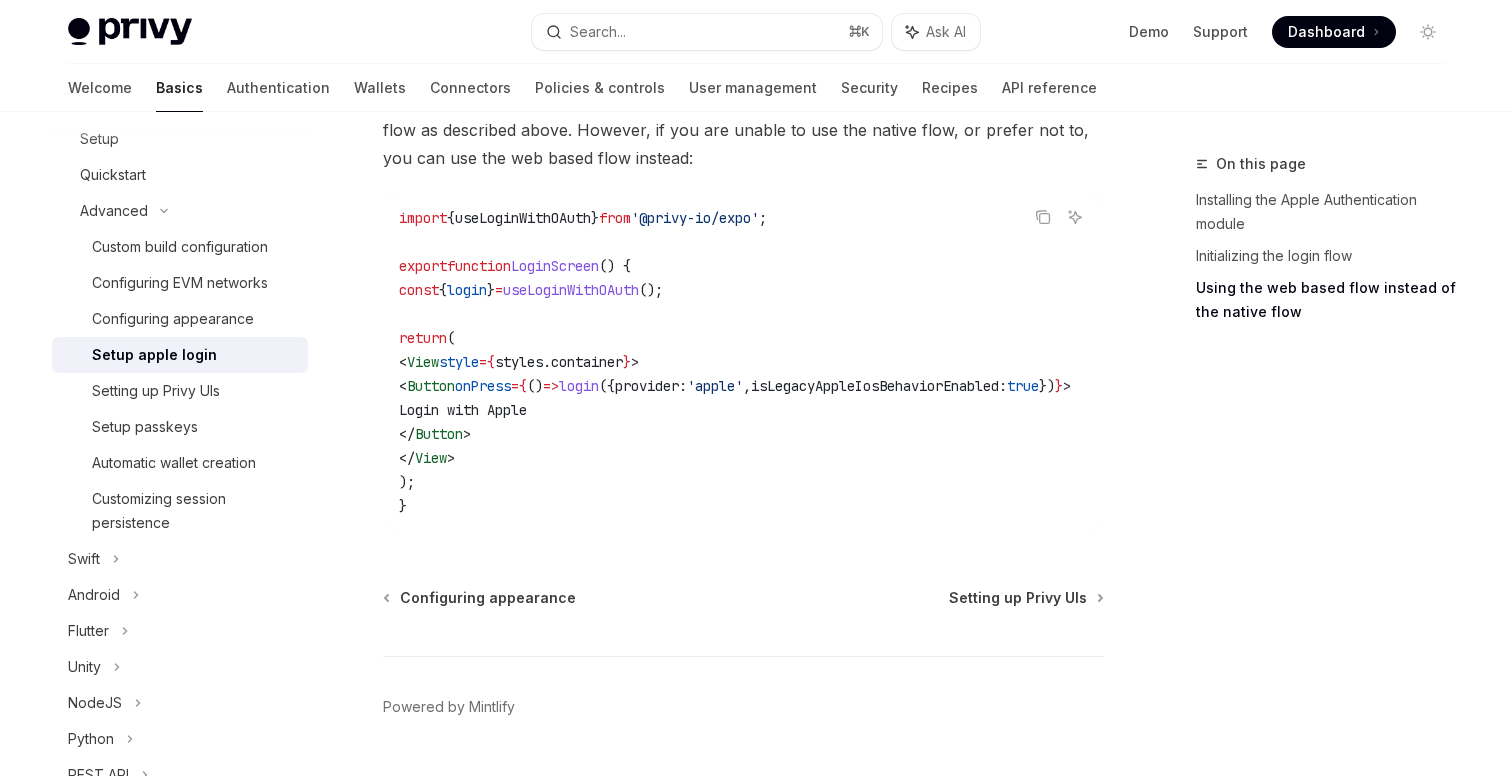 scroll, scrollTop: 1726, scrollLeft: 0, axis: vertical 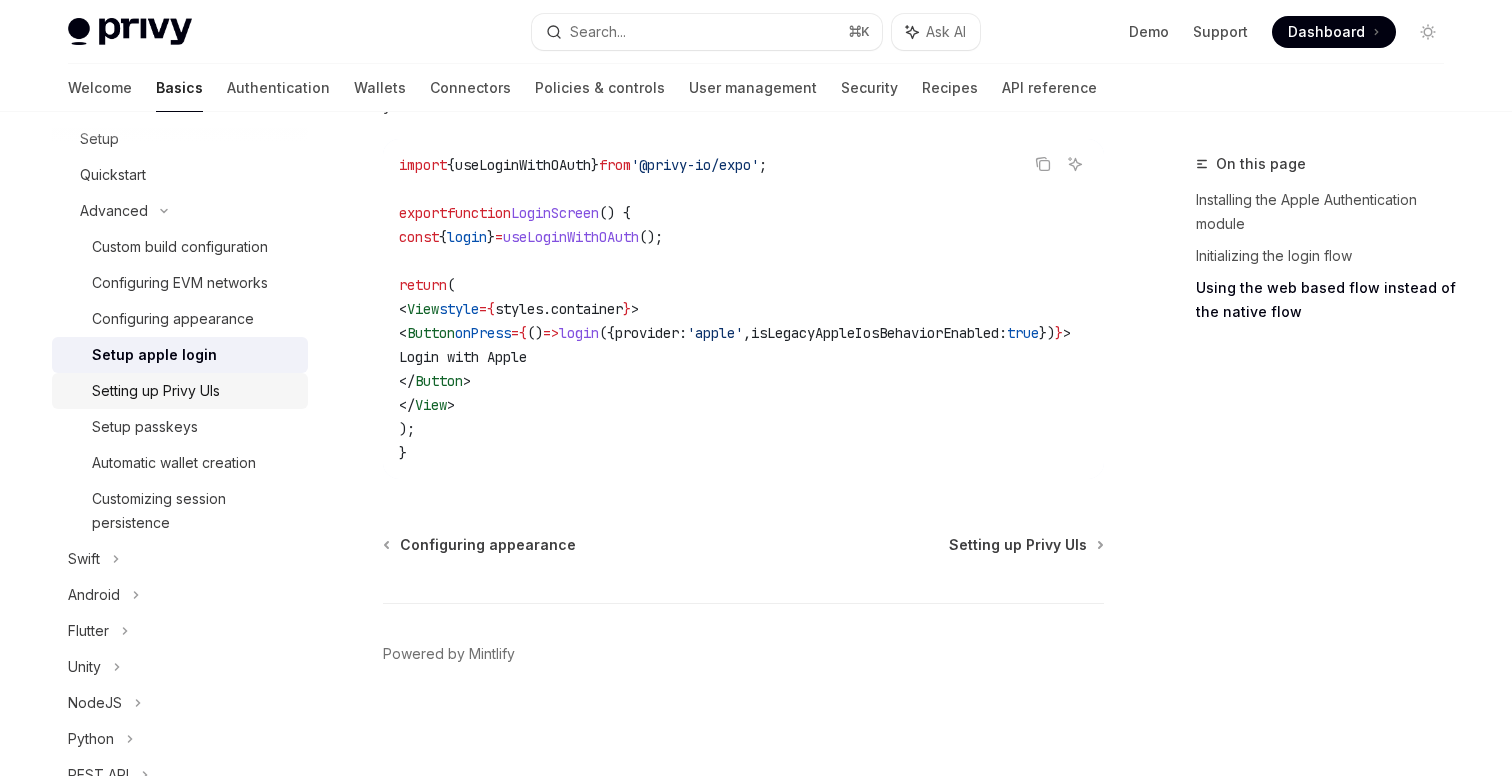 click on "Setting up Privy UIs" at bounding box center (156, 391) 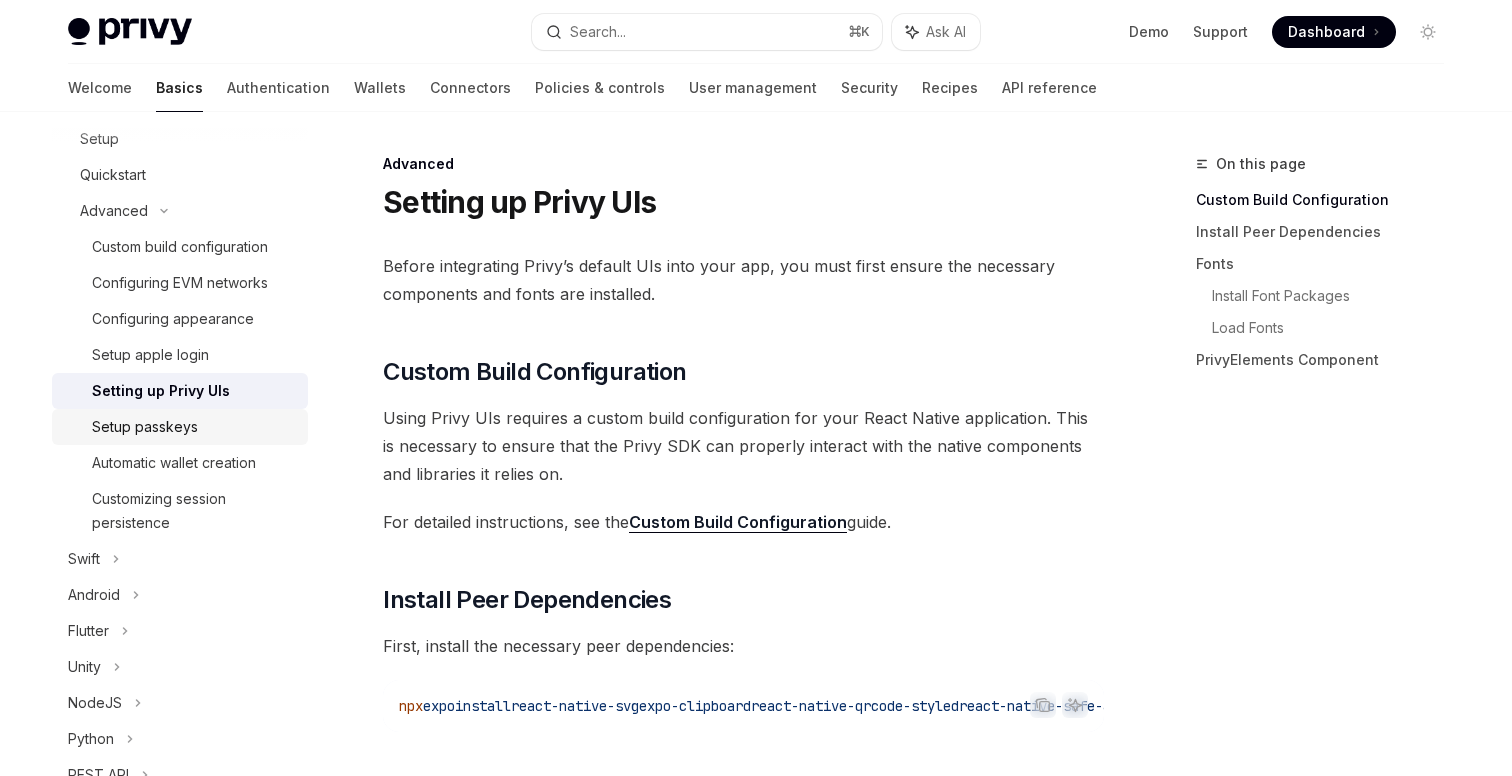 click on "Setup passkeys" at bounding box center [145, 427] 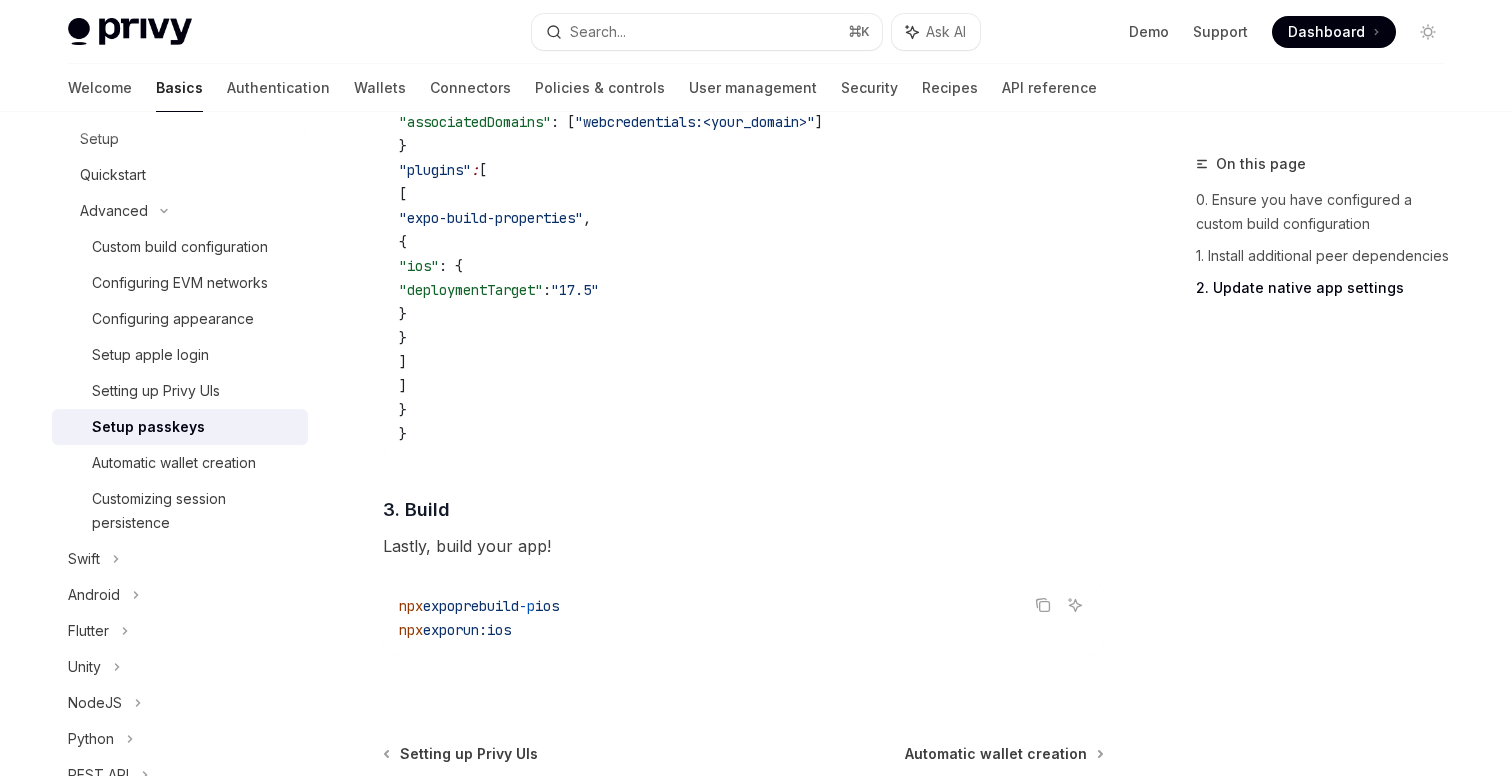 scroll, scrollTop: 1713, scrollLeft: 0, axis: vertical 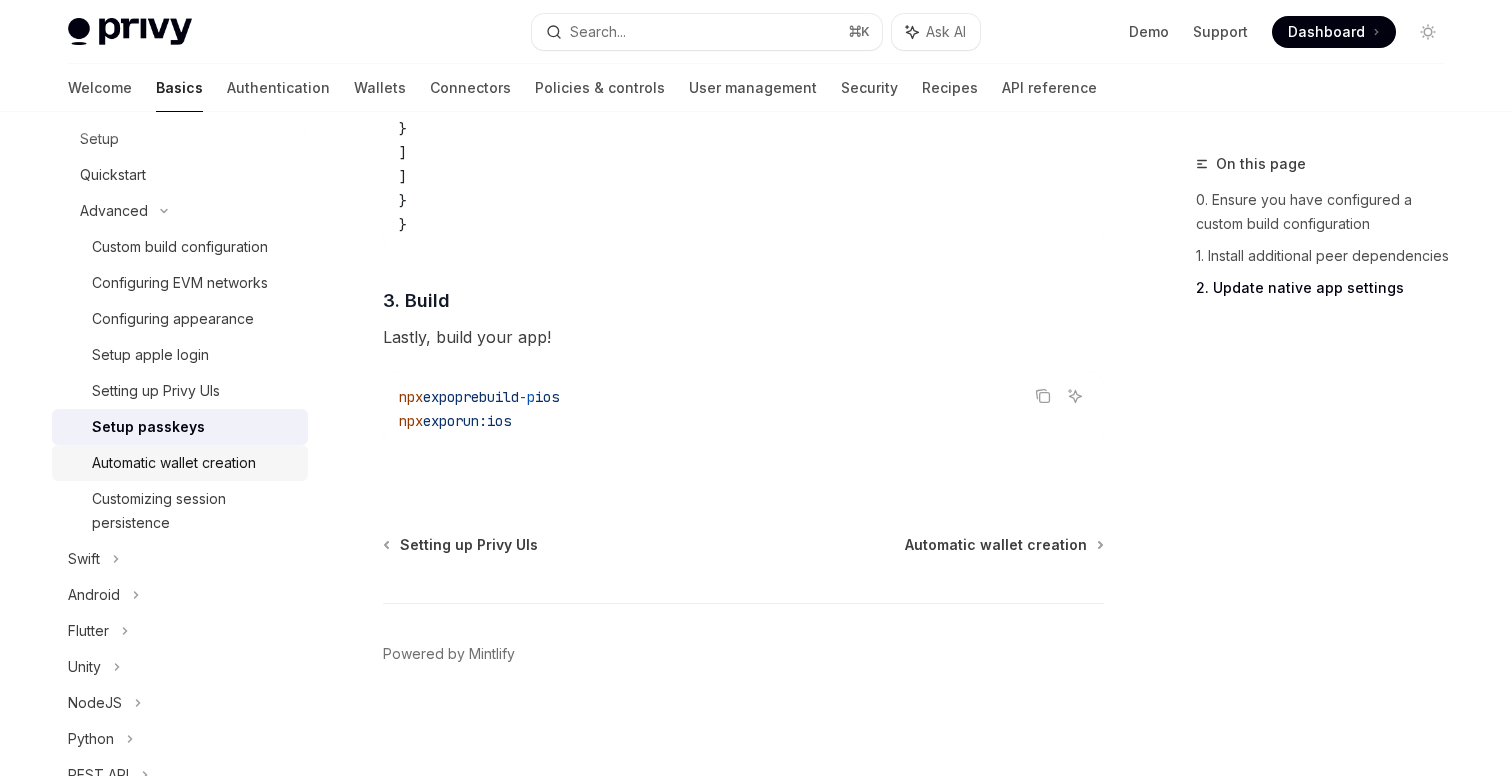 click on "Automatic wallet creation" at bounding box center (174, 463) 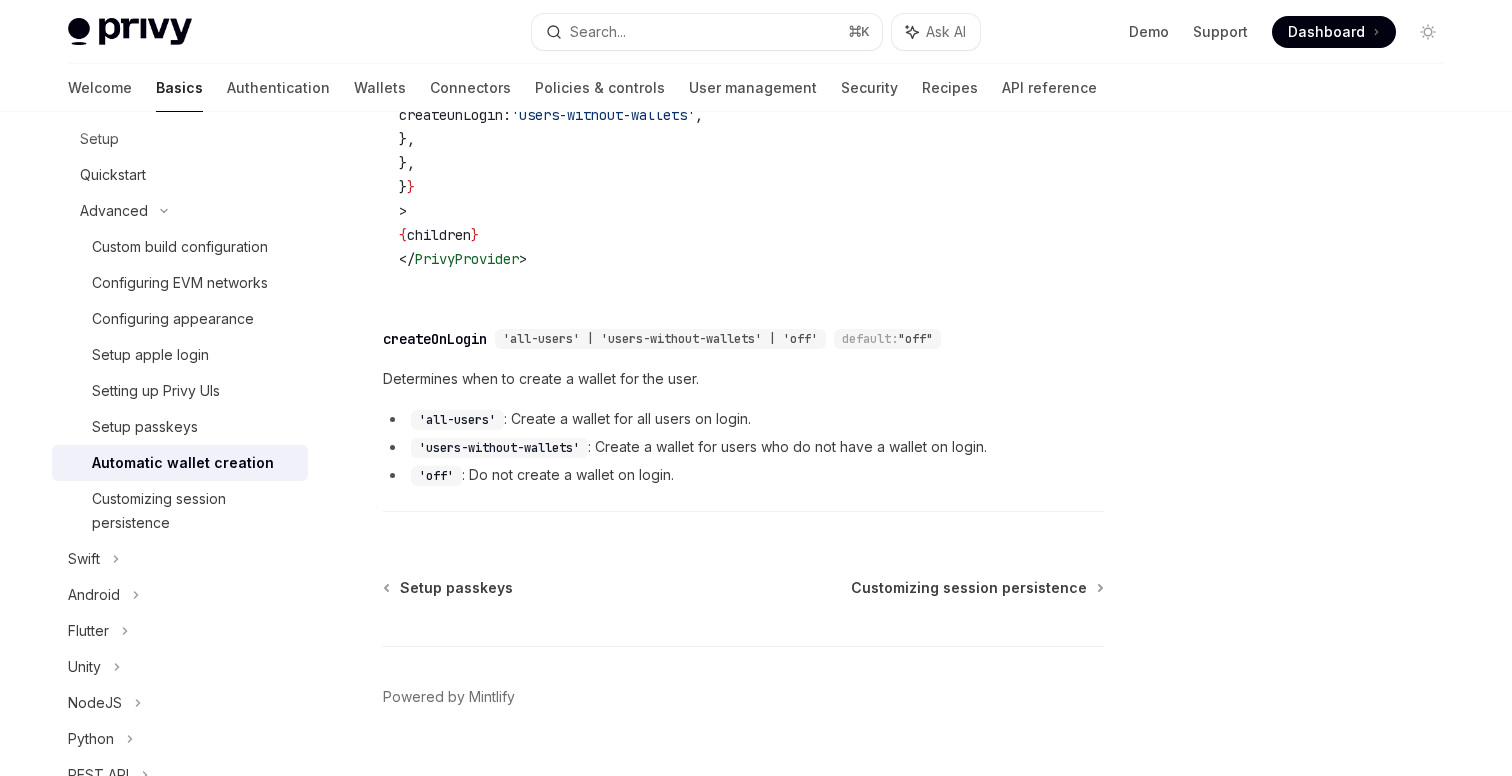 scroll, scrollTop: 550, scrollLeft: 0, axis: vertical 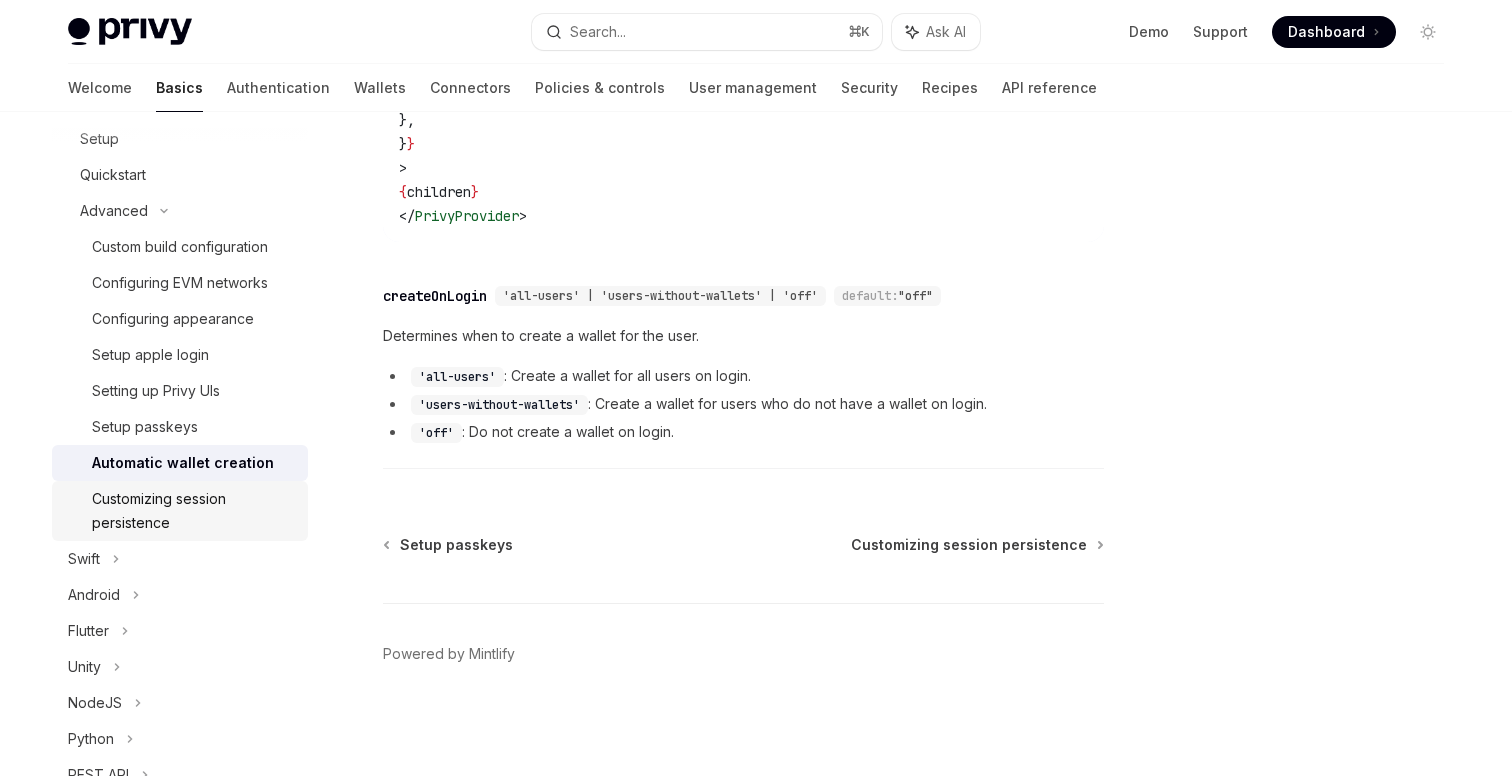 click on "Customizing session persistence" at bounding box center (194, 511) 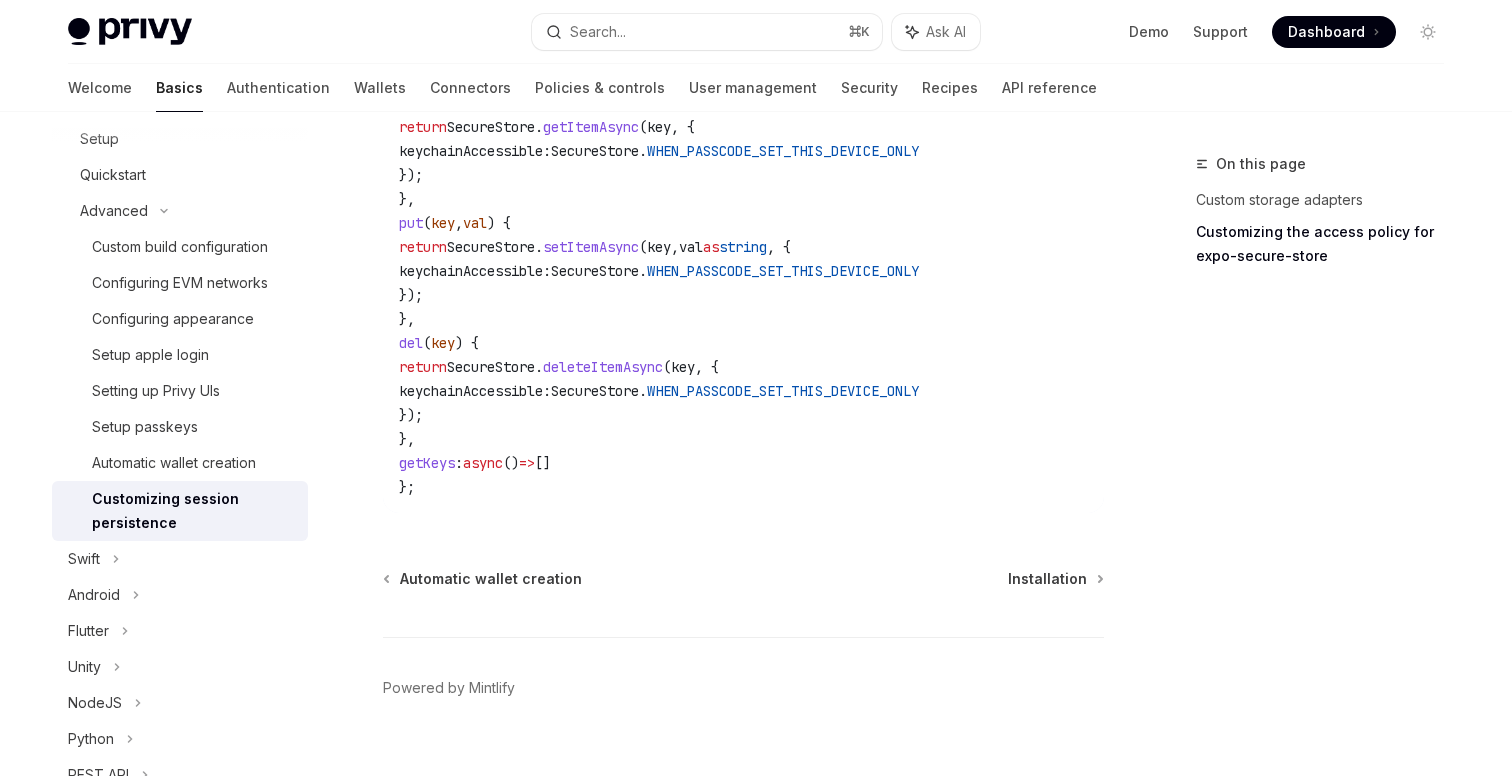 scroll, scrollTop: 1461, scrollLeft: 0, axis: vertical 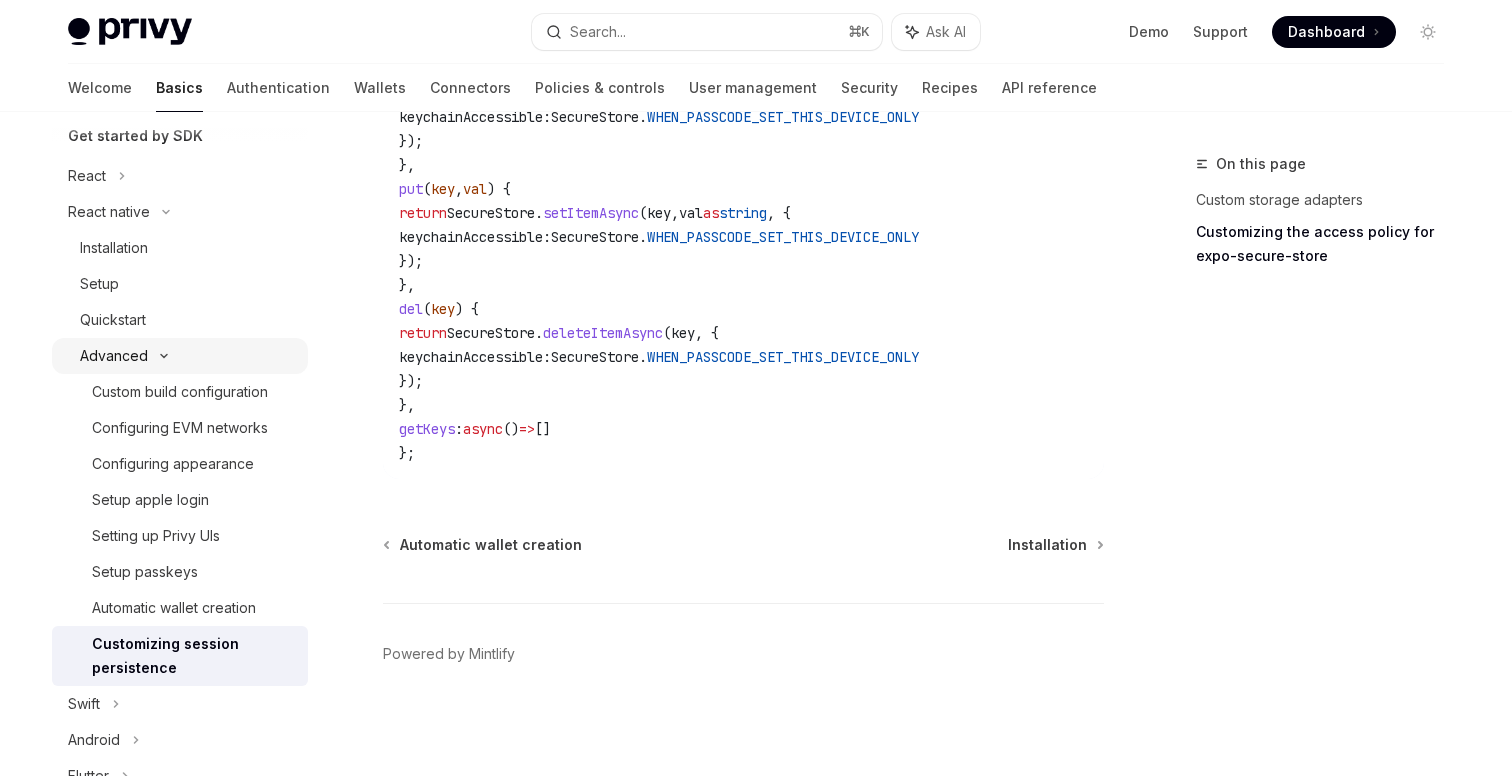 click 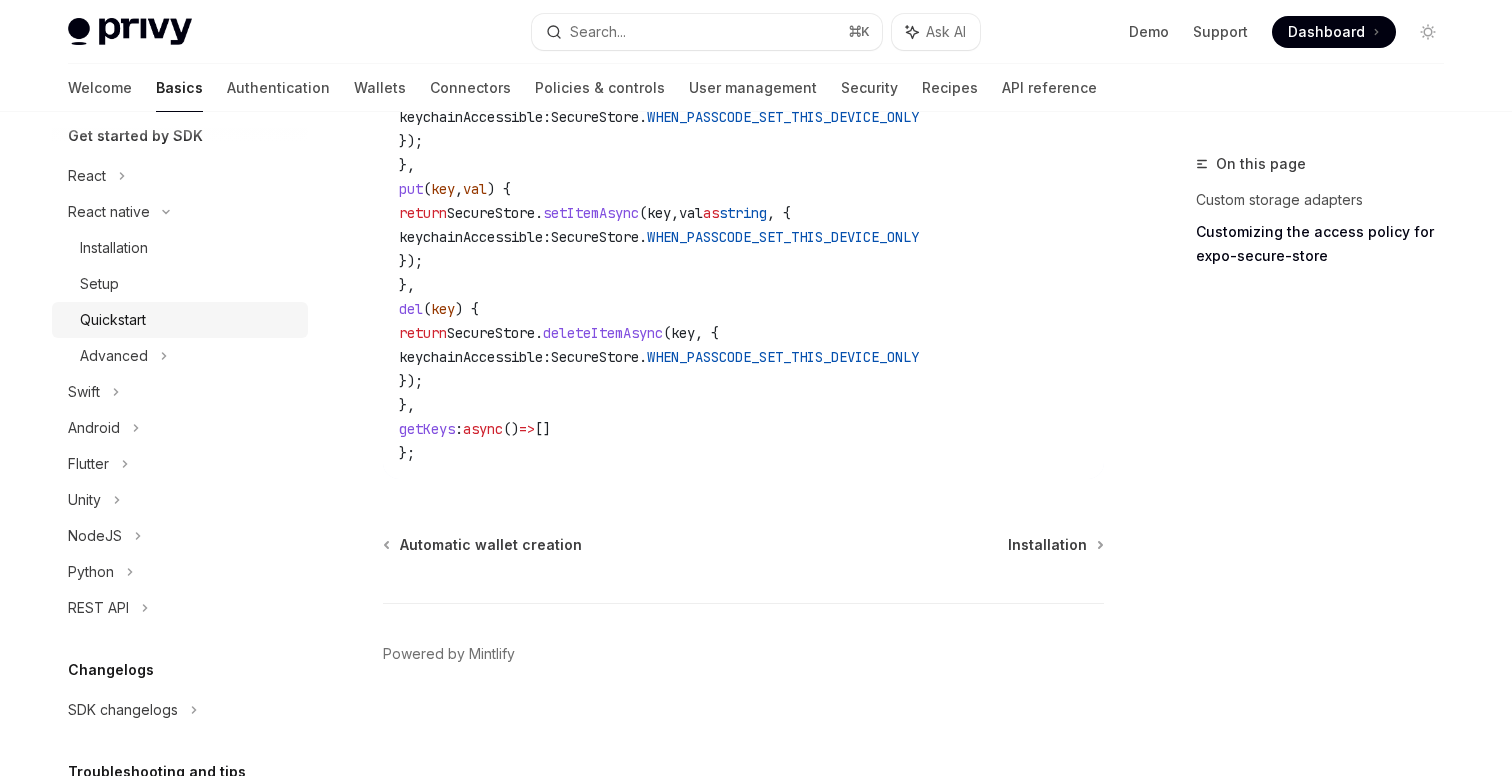 click on "Quickstart" at bounding box center (113, 320) 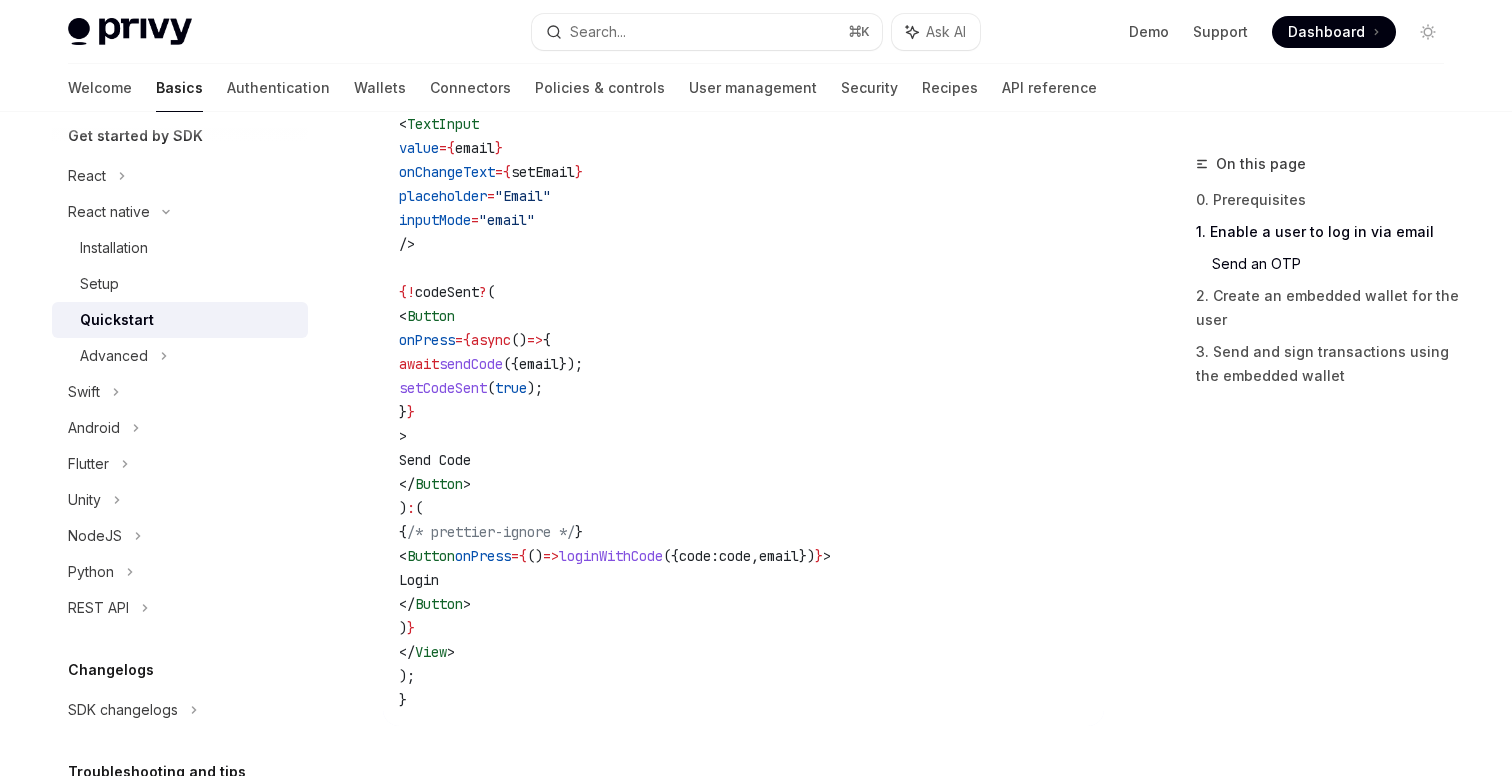 scroll, scrollTop: 1326, scrollLeft: 0, axis: vertical 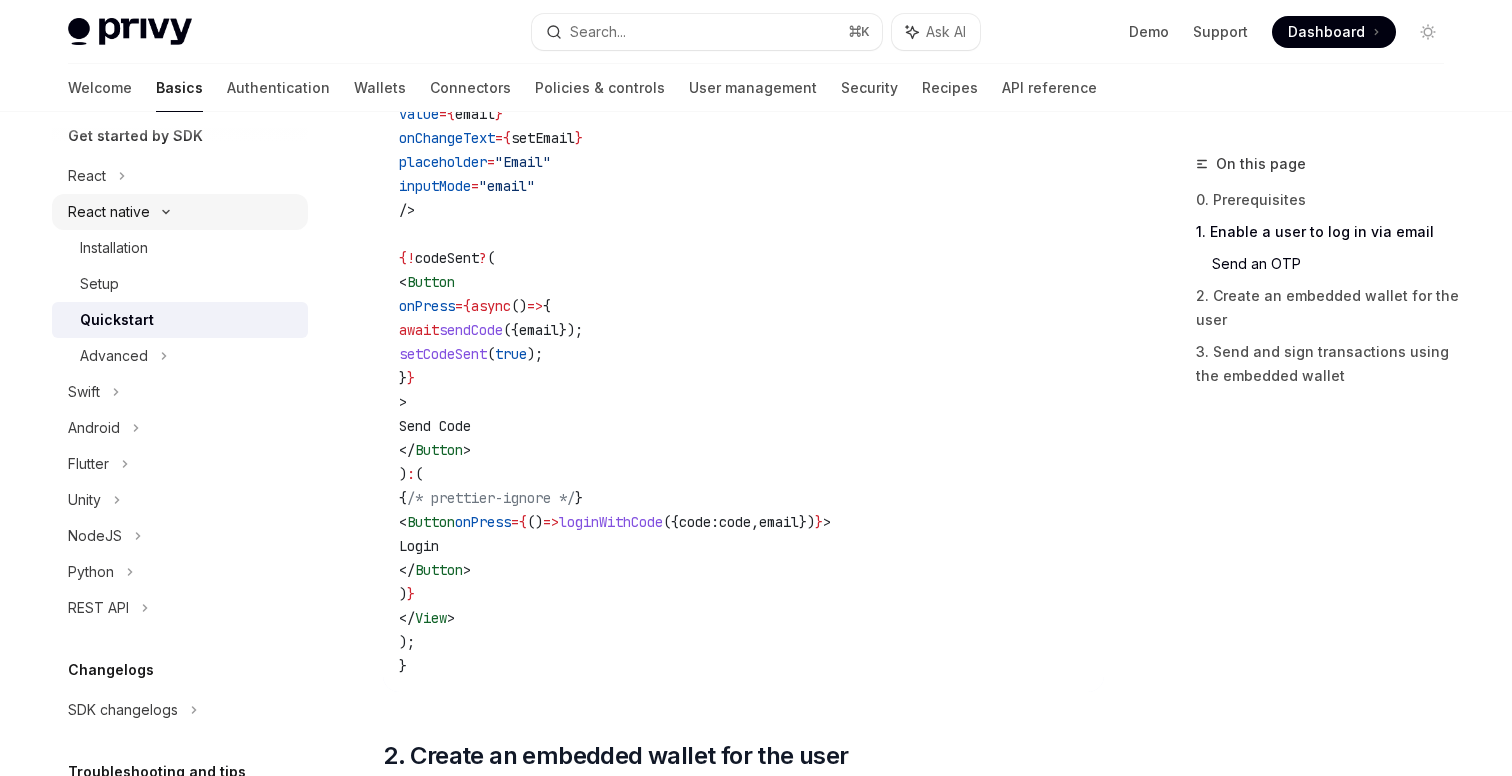 click on "React native" at bounding box center [109, 212] 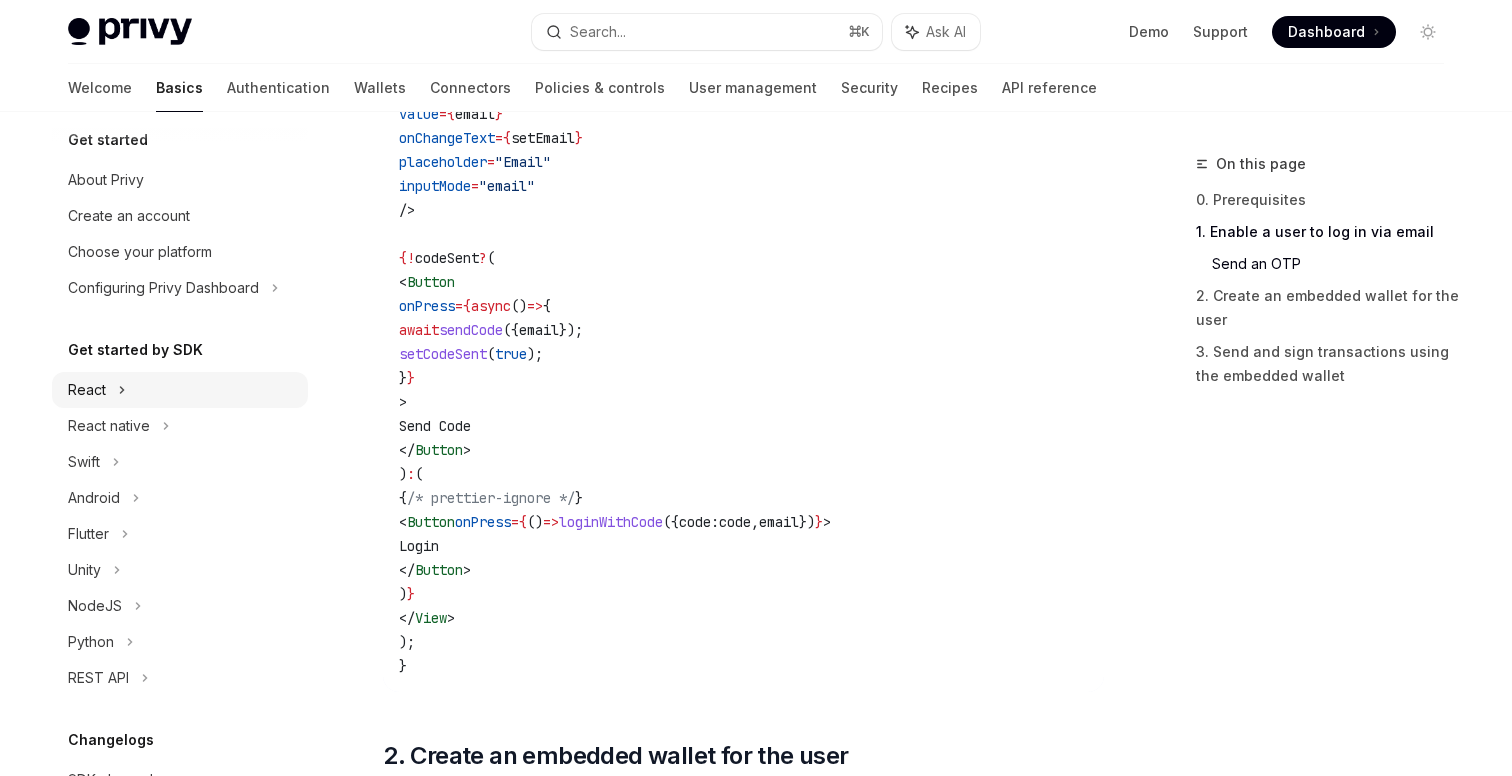 scroll, scrollTop: 0, scrollLeft: 0, axis: both 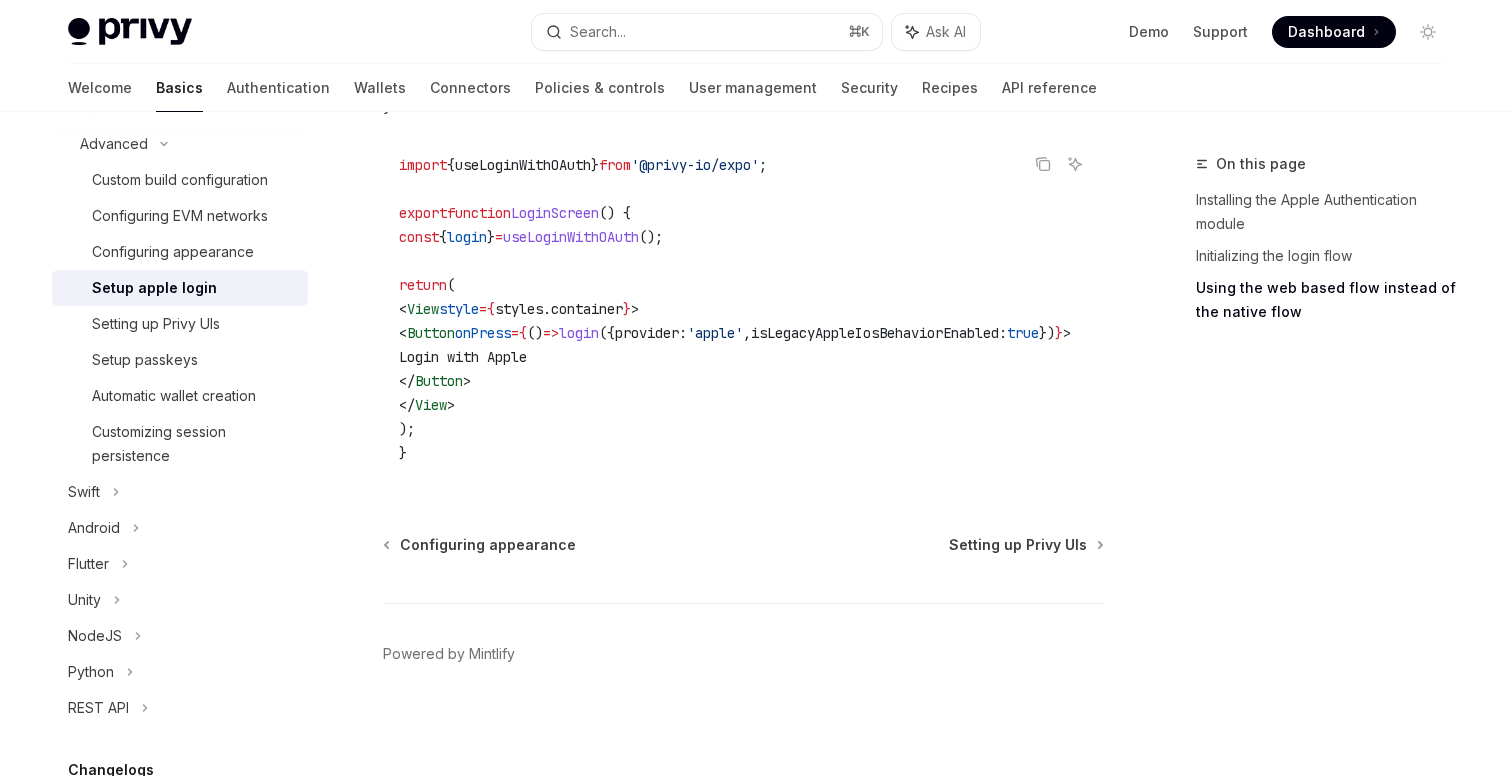 type on "*" 